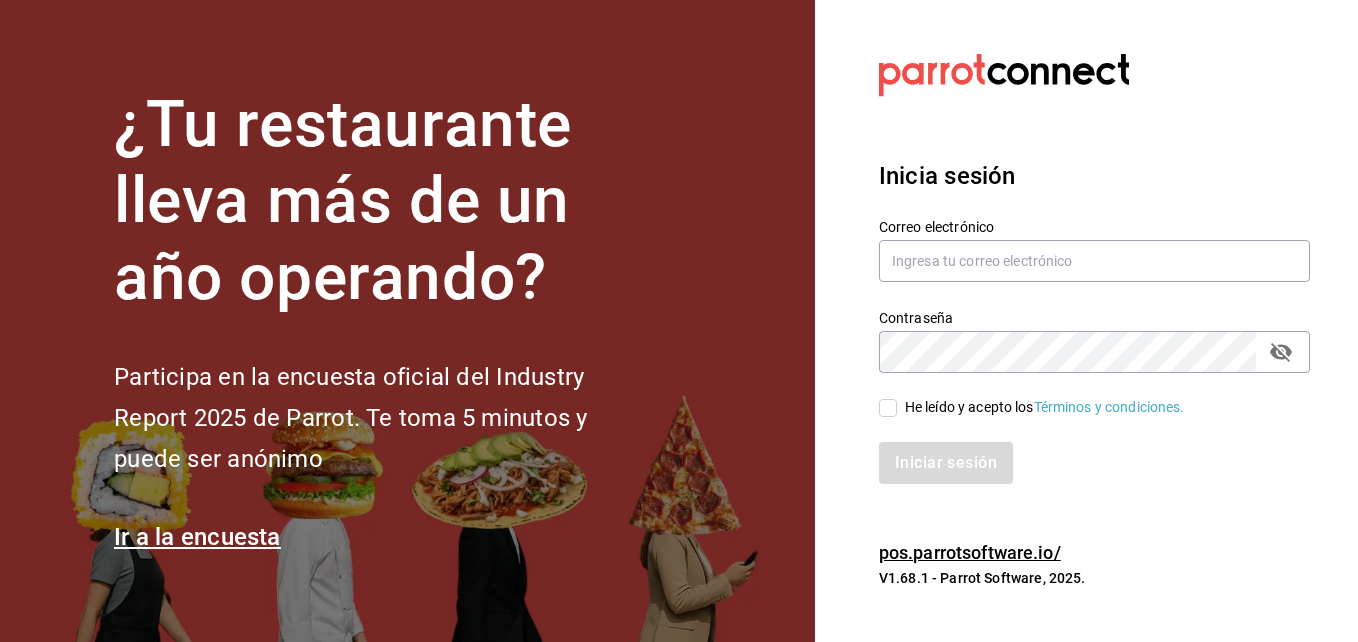 scroll, scrollTop: 0, scrollLeft: 0, axis: both 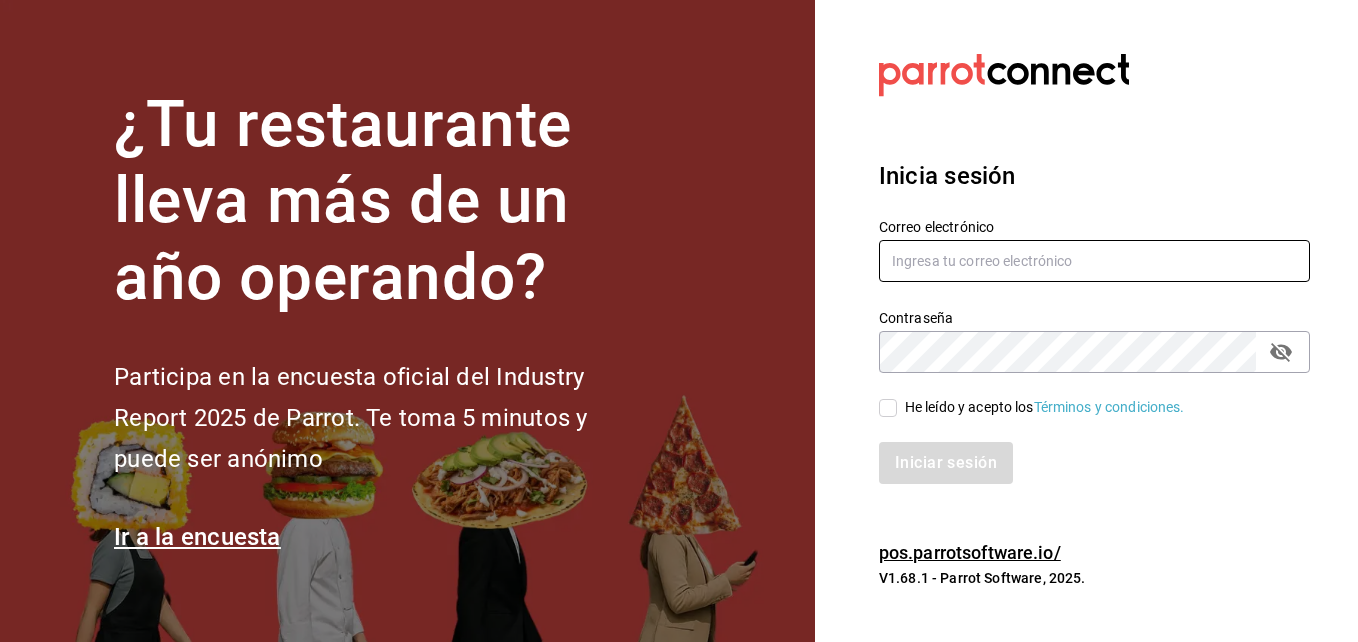 type on "[USERNAME]@[DOMAIN].com" 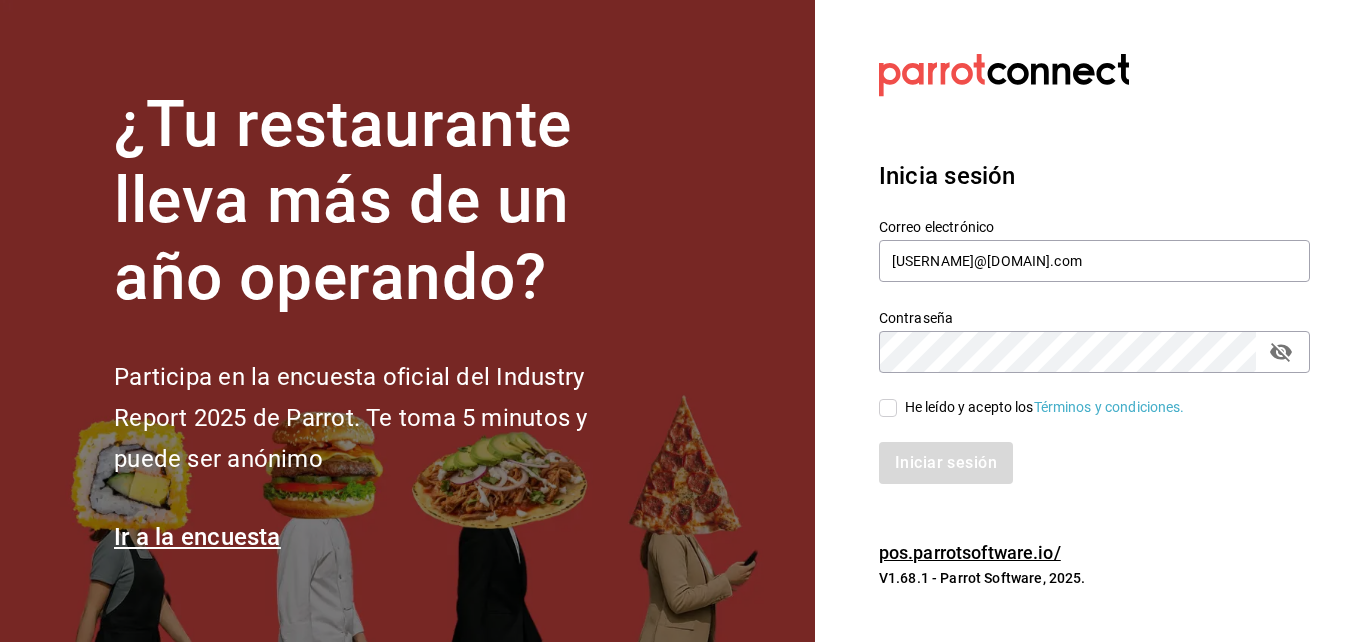 click on "He leído y acepto los  Términos y condiciones." at bounding box center [888, 408] 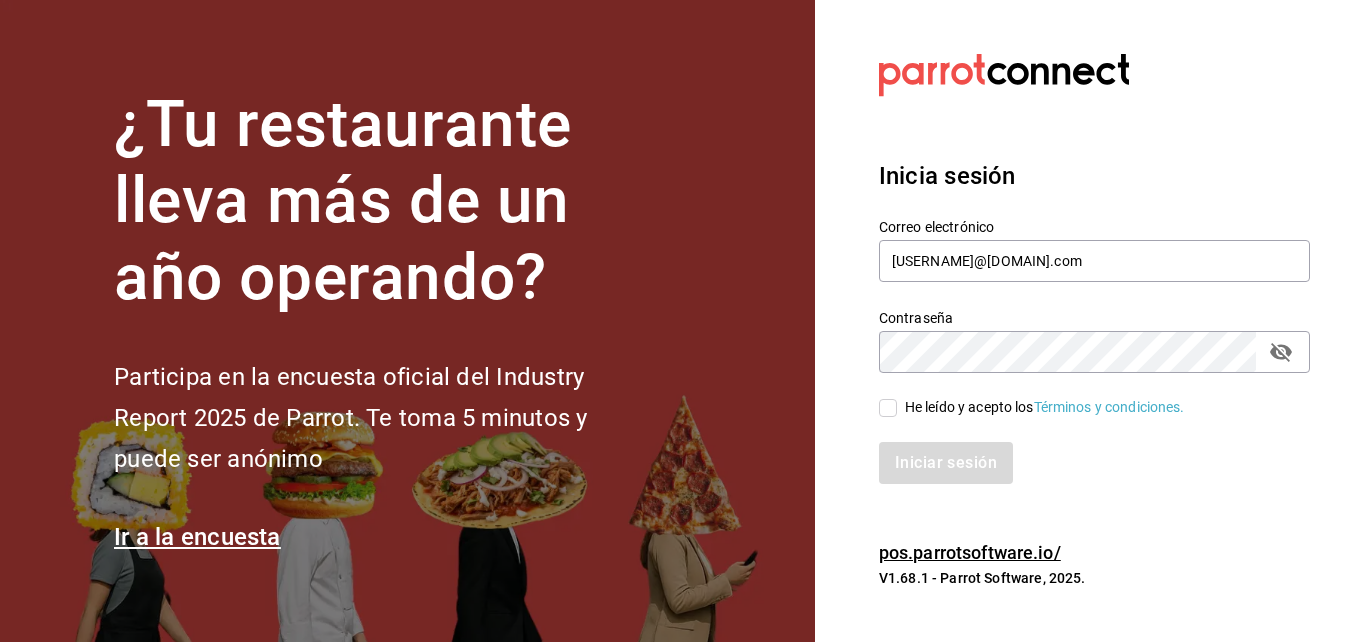 checkbox on "true" 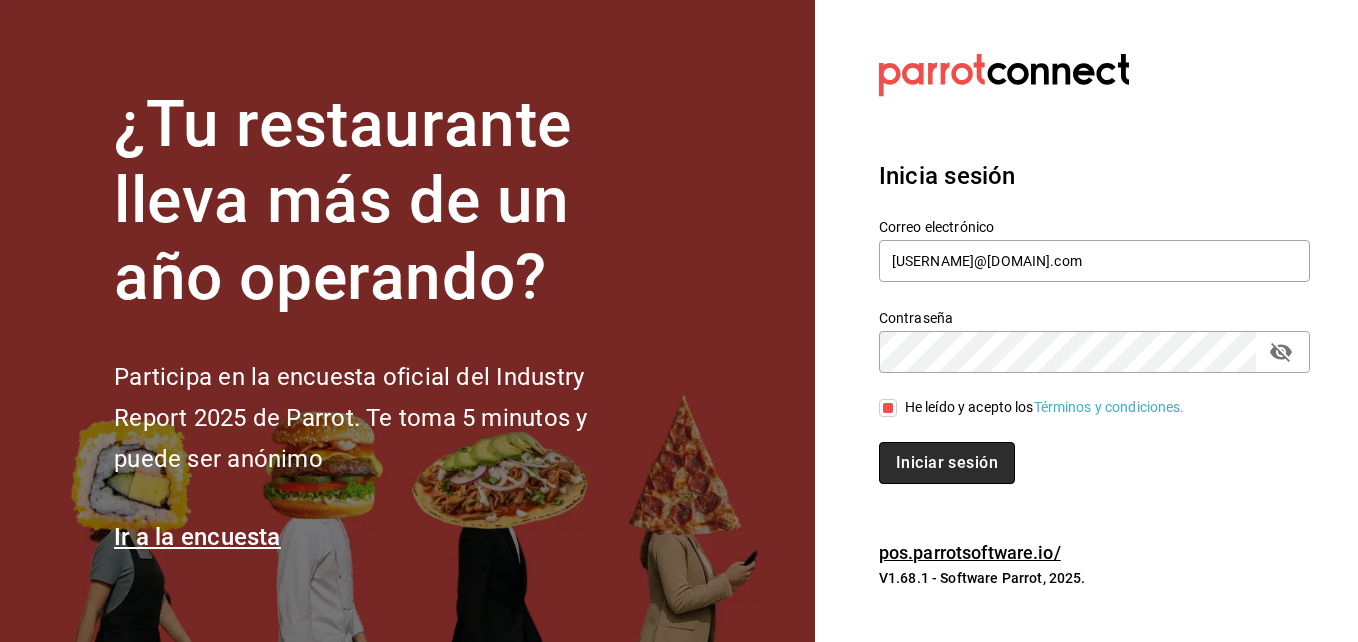 click on "Iniciar sesión" at bounding box center (947, 463) 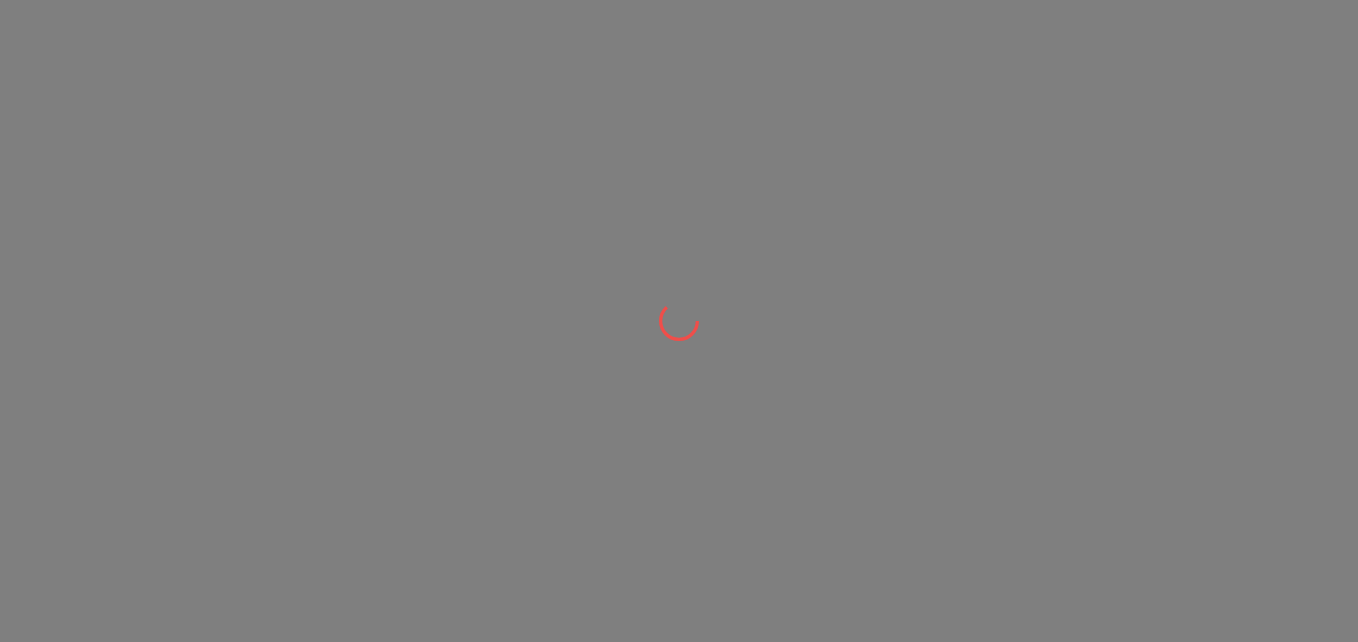 scroll, scrollTop: 0, scrollLeft: 0, axis: both 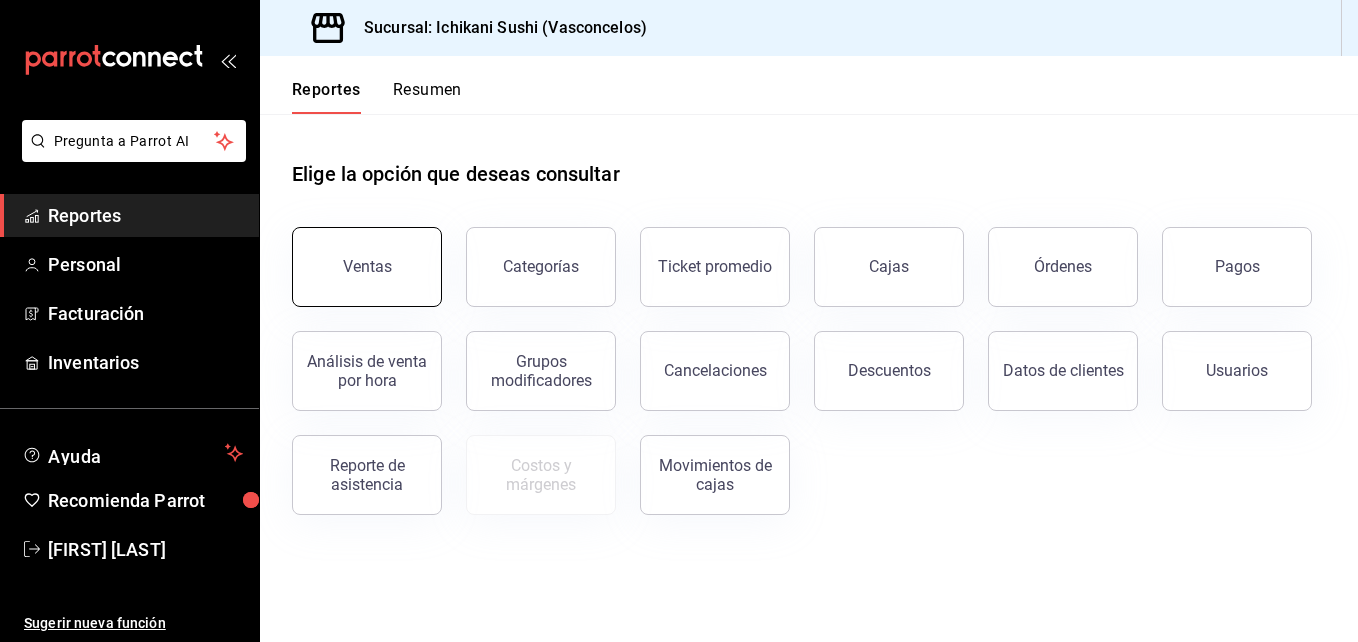 click on "Ventas" at bounding box center (367, 266) 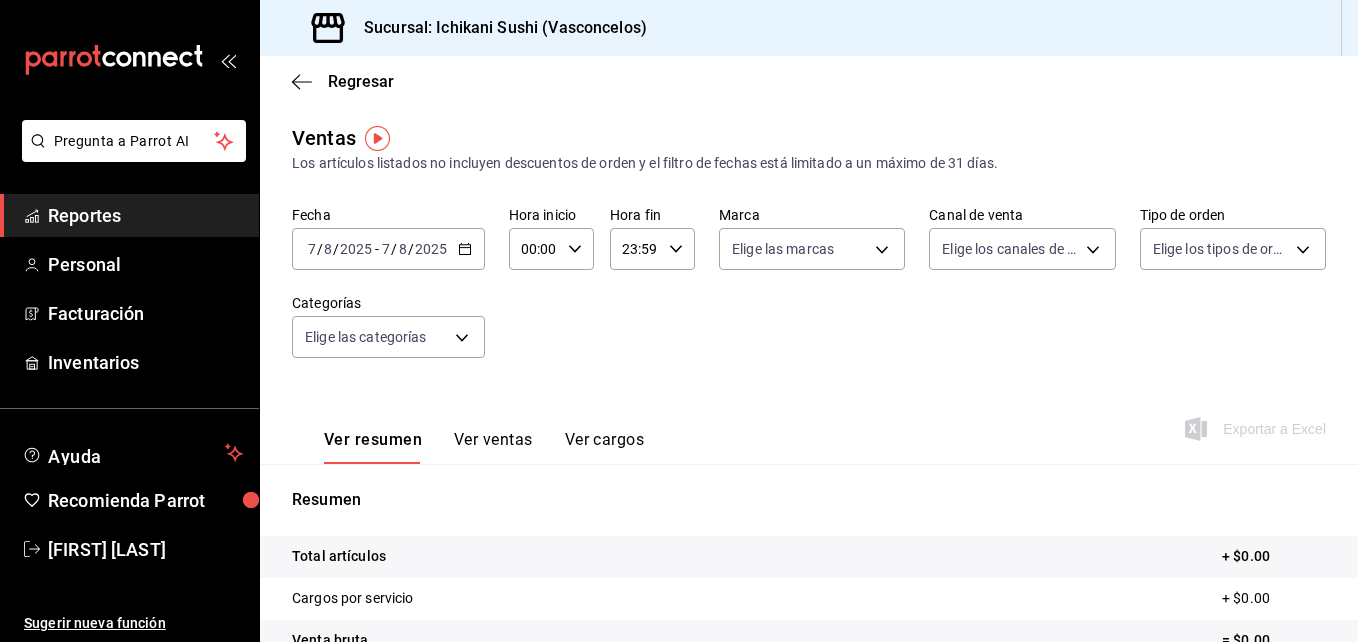 click 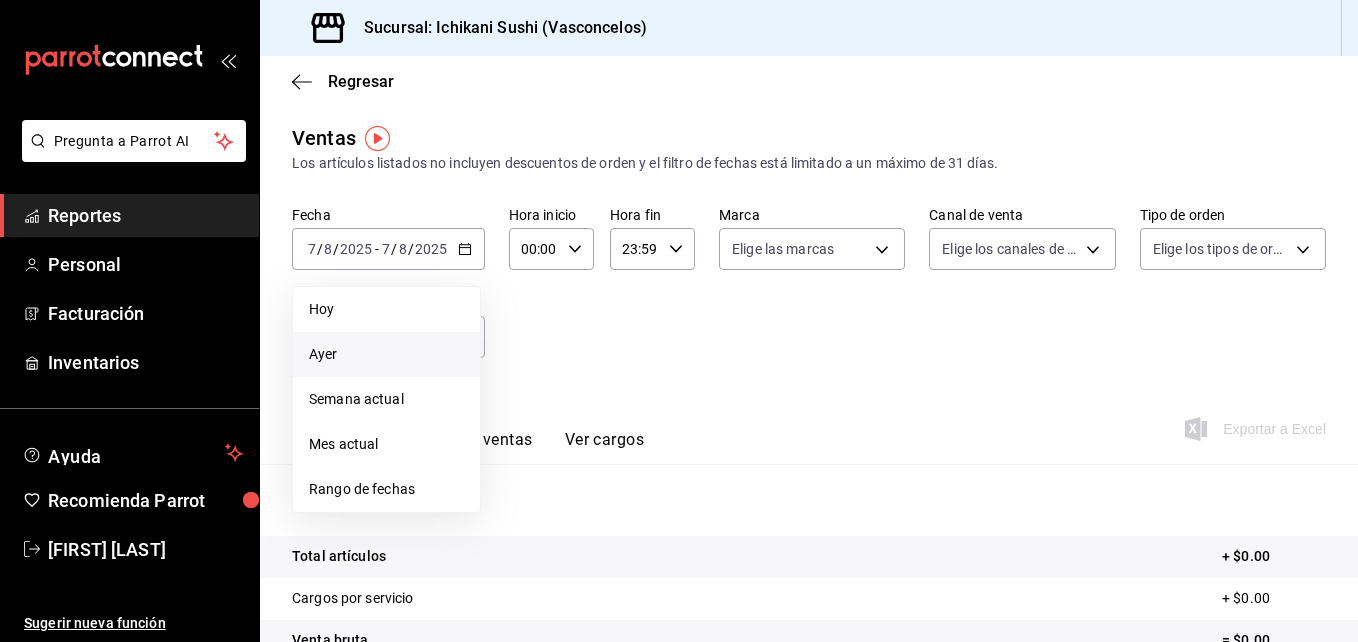 click on "Ayer" at bounding box center (386, 354) 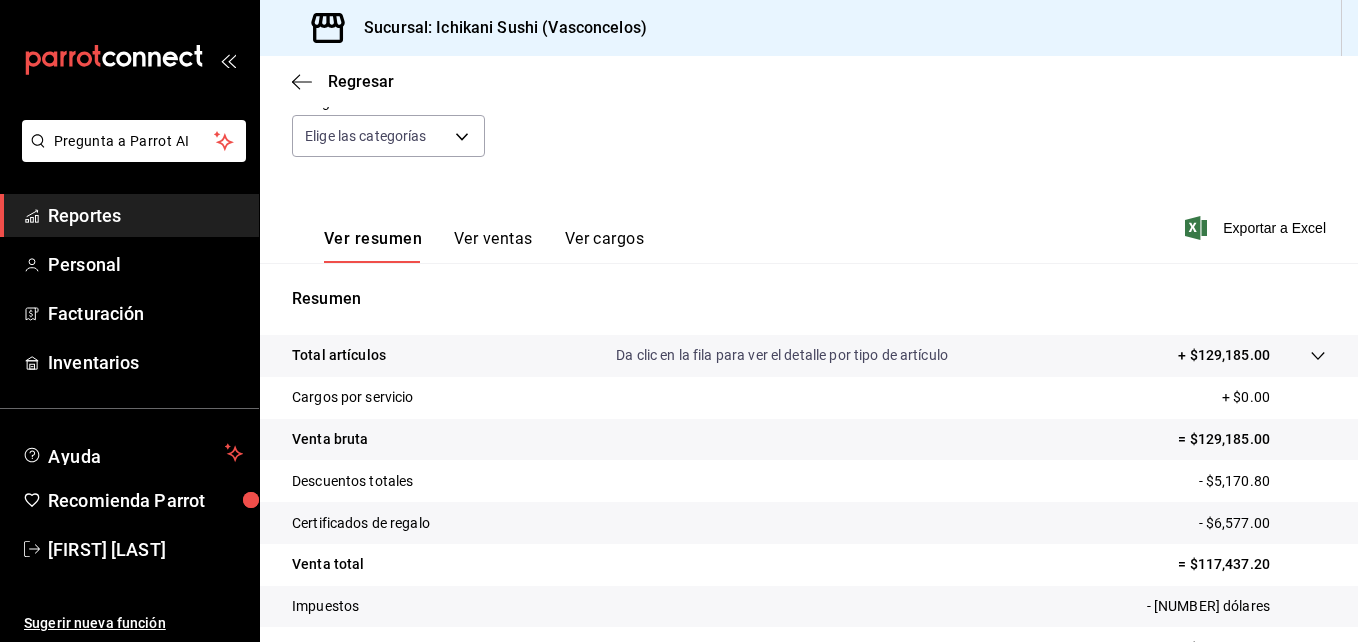 scroll, scrollTop: 257, scrollLeft: 0, axis: vertical 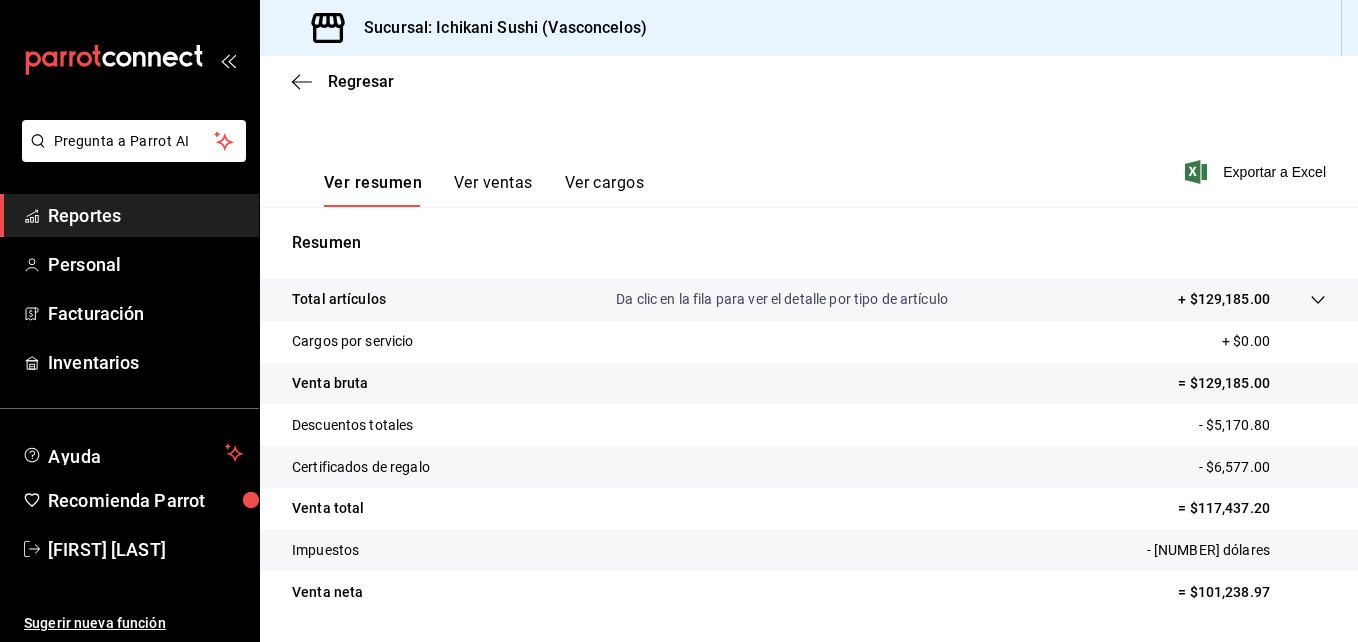 click on "Ver ventas" at bounding box center [493, 190] 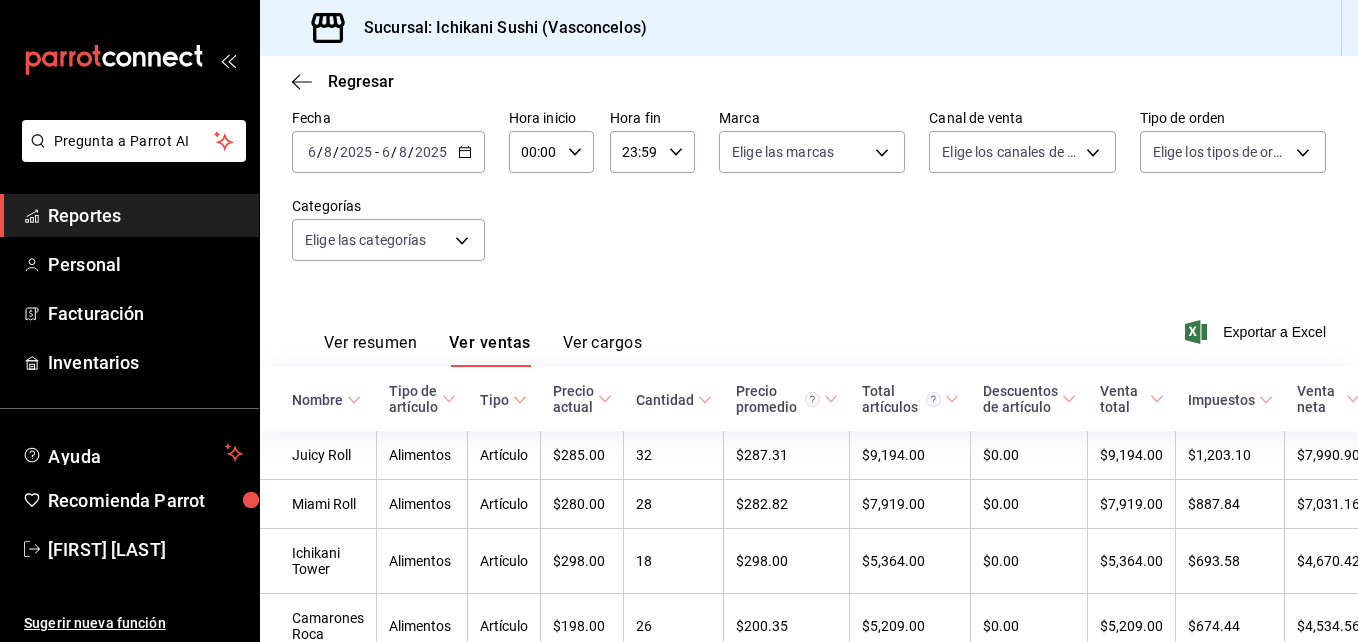 scroll, scrollTop: 257, scrollLeft: 0, axis: vertical 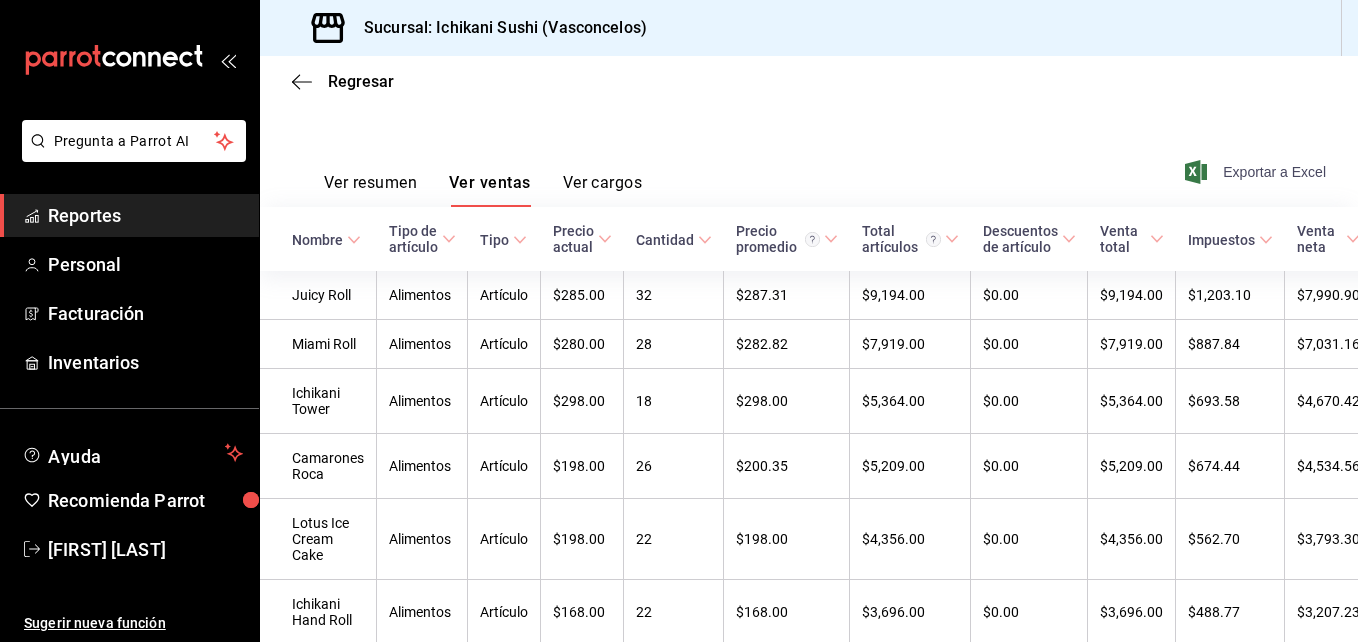 click on "Exportar a Excel" at bounding box center [1274, 172] 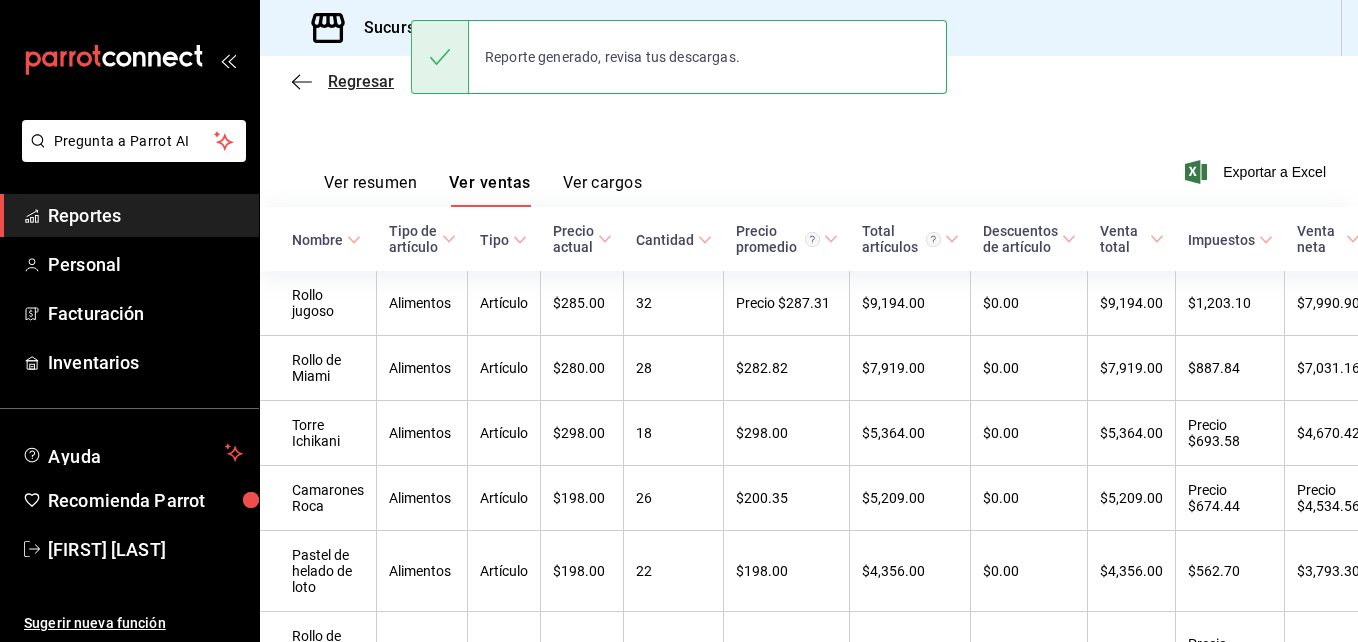 click 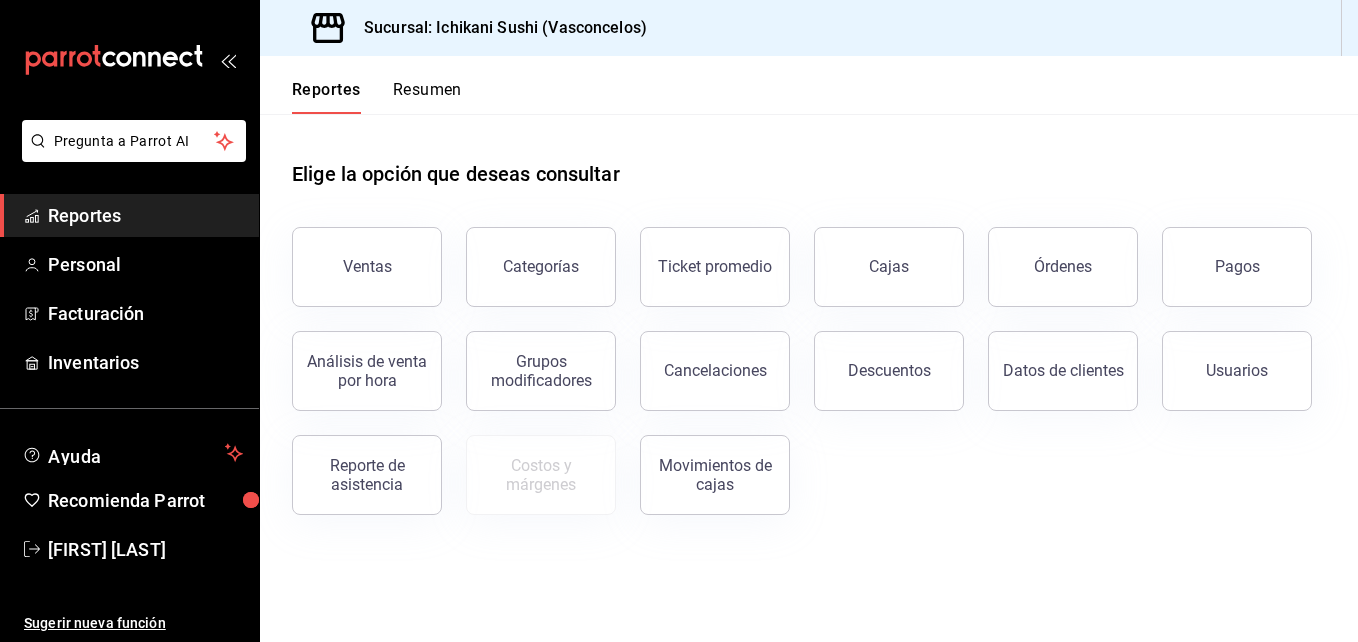 click on "Ventas Categorías Ticket promedio Cajas Órdenes Pagos Análisis de venta por hora Grupos modificadores Cancelaciones Descuentos Datos de clientes Usuarios Reporte de asistencia Costos y márgenes Movimientos de cajas" at bounding box center (797, 359) 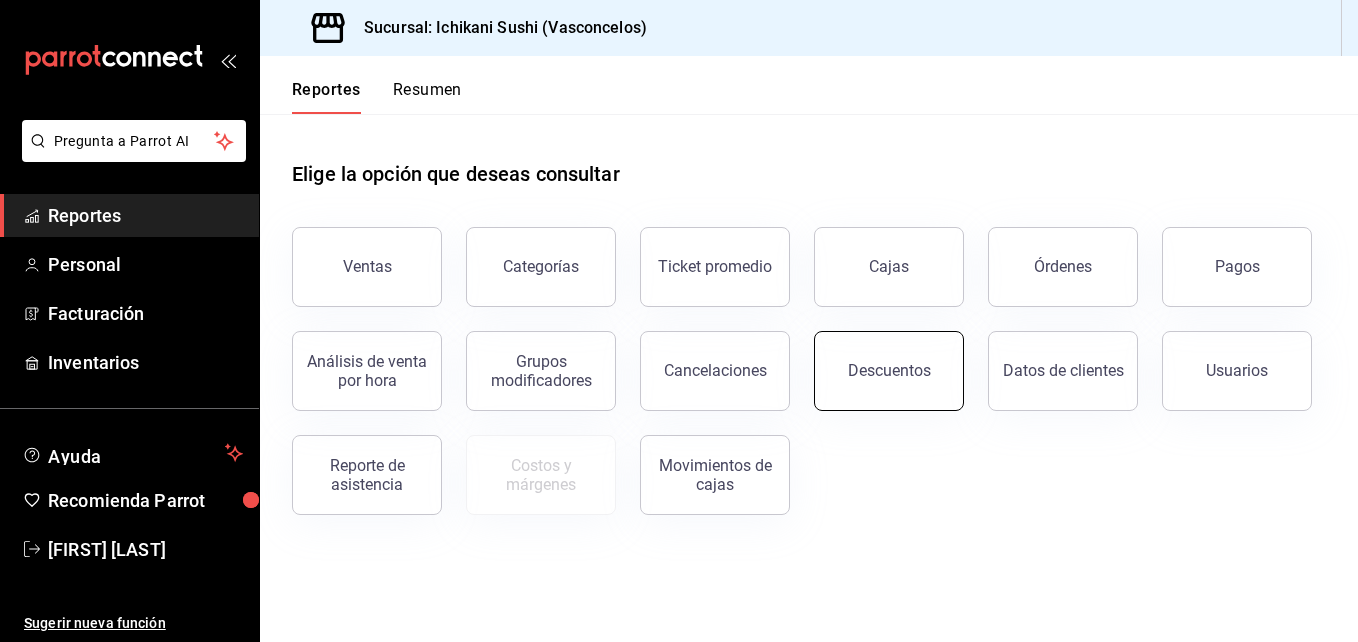 click on "Descuentos" at bounding box center (889, 371) 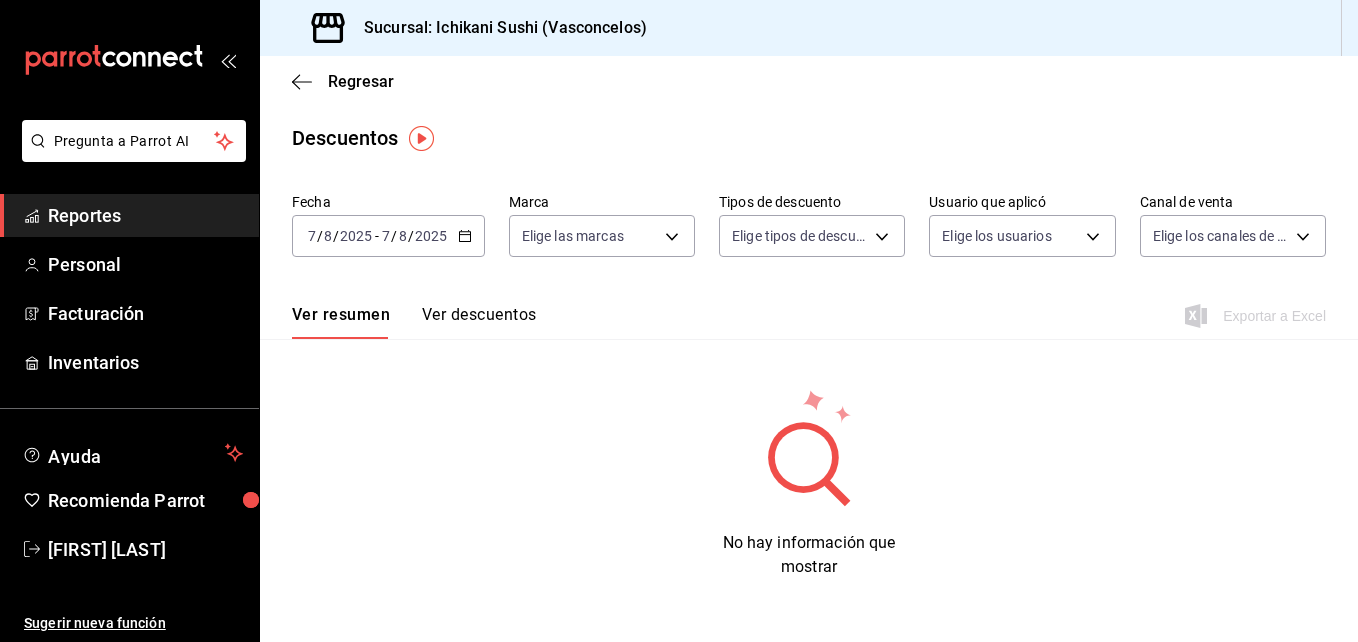 click on "2025-08-07 7 / 8 / 2025 - 2025-08-07 7 / 8 / 2025" at bounding box center [388, 236] 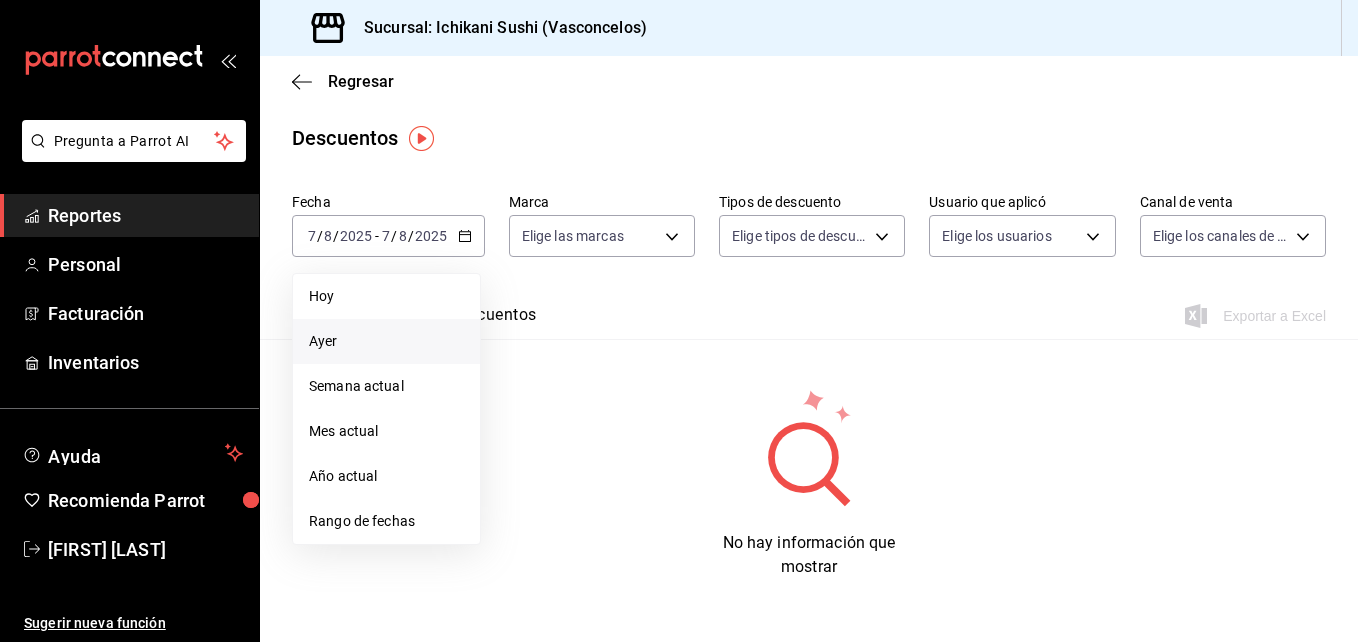 click on "Ayer" at bounding box center (386, 341) 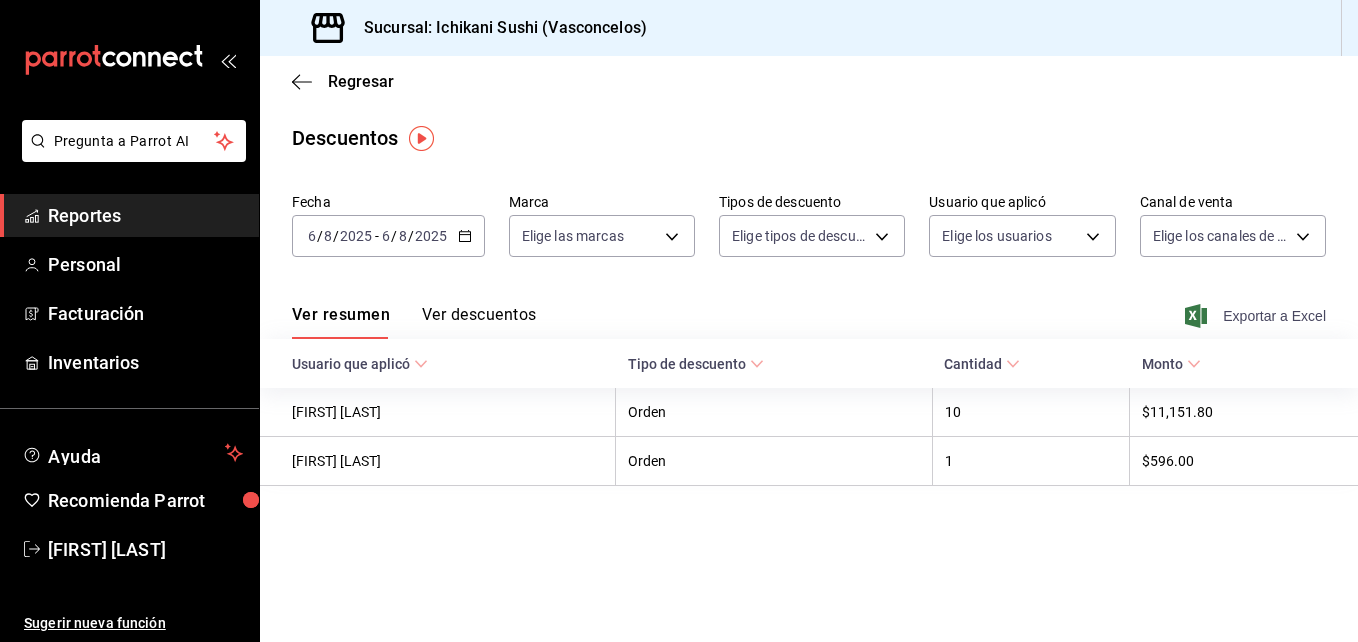 click on "Exportar a Excel" at bounding box center (1274, 316) 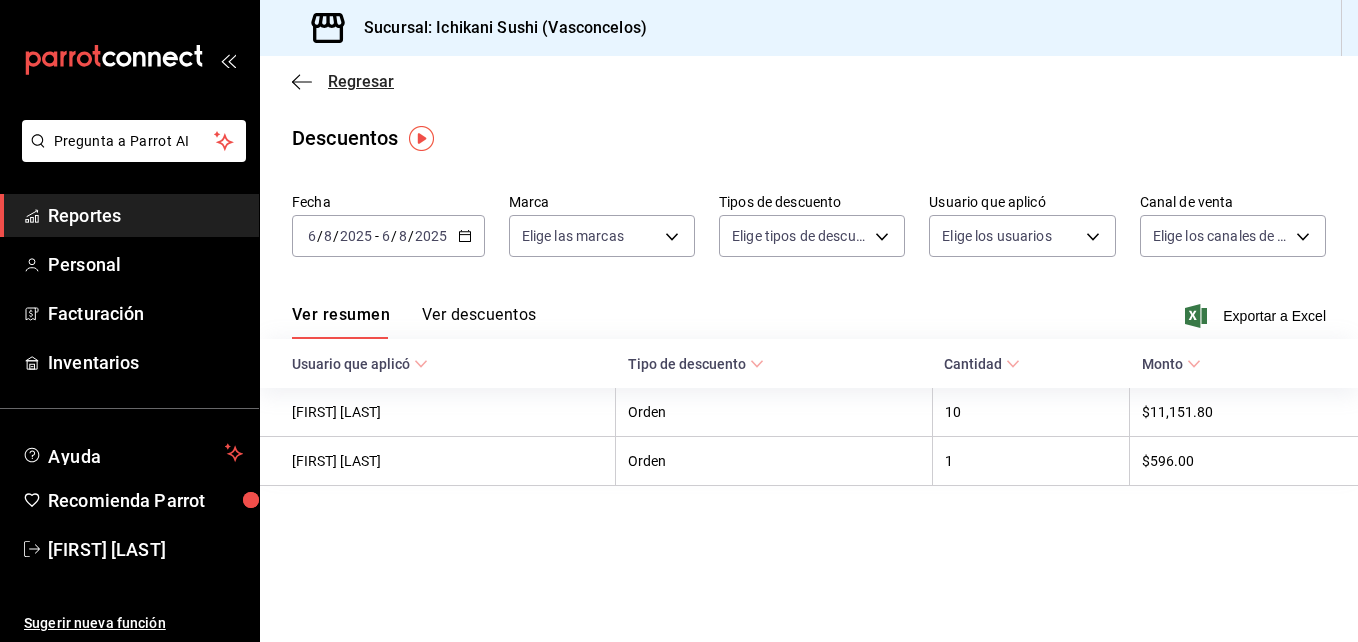 click 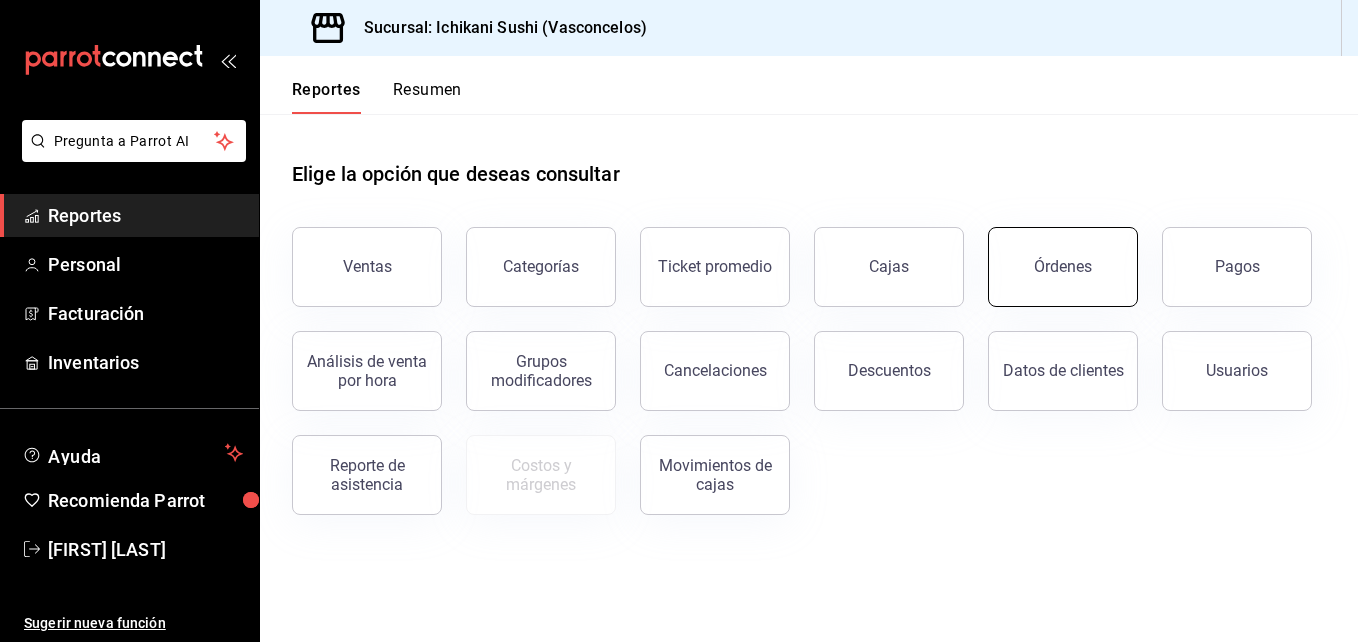 click on "Órdenes" at bounding box center [1063, 266] 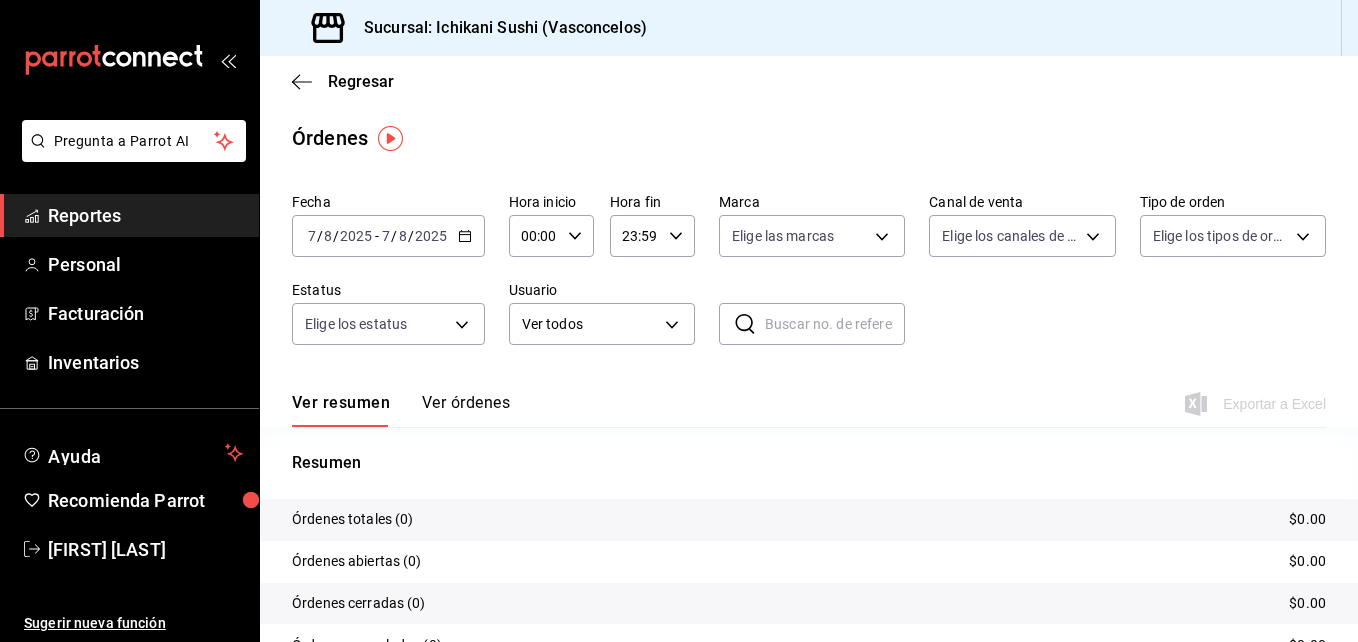 click 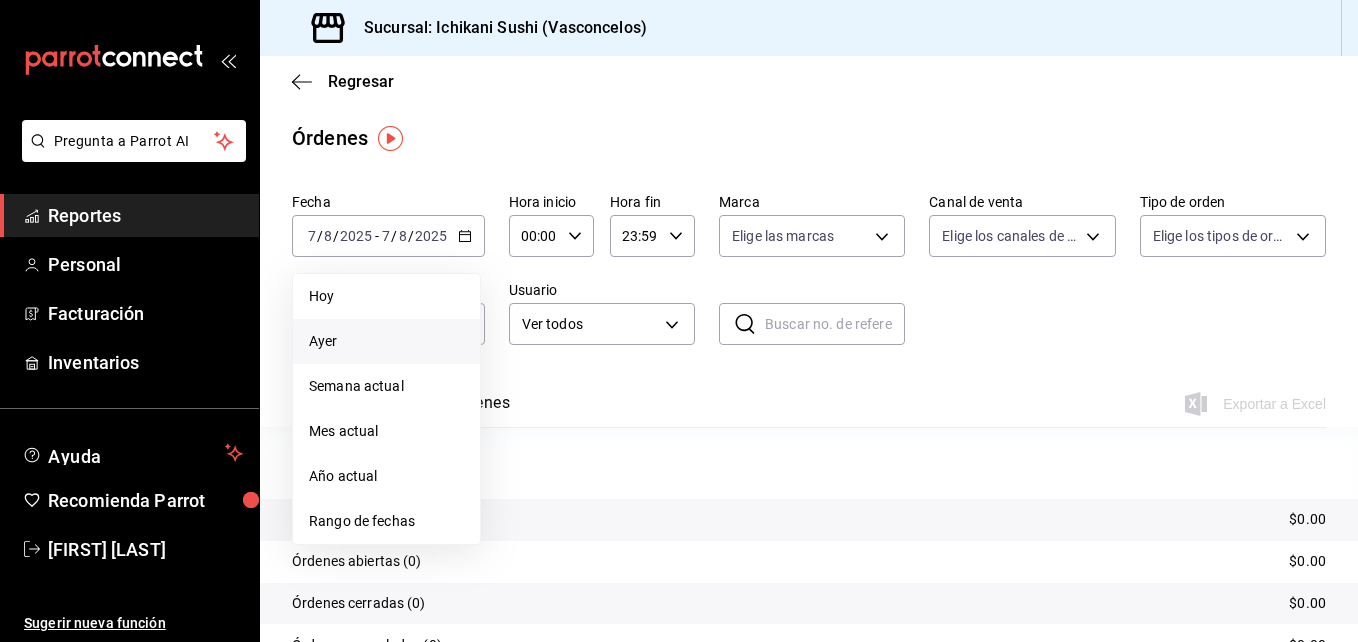 click on "Ayer" at bounding box center (386, 341) 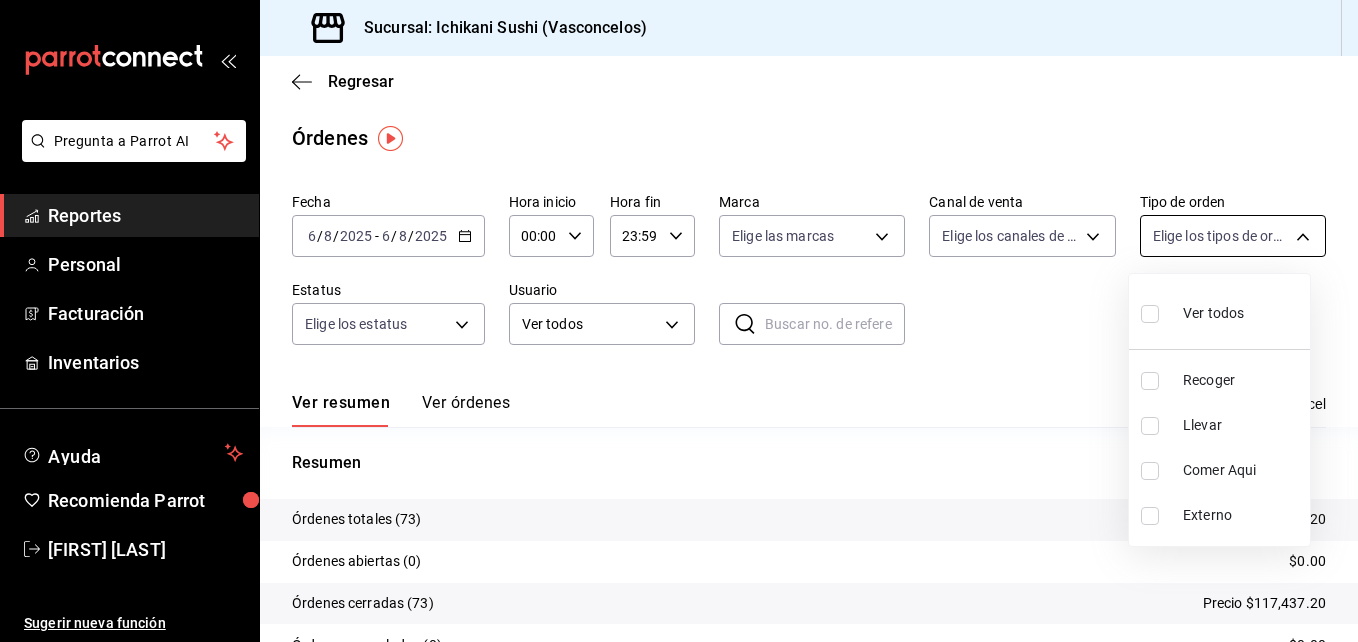 click on "Pregunta a Parrot AI Reportes   Personal   Facturación   Inventarios   Ayuda Recomienda Parrot   [FIRST] [LAST]   Sugerir nueva función   Sucursal: Ichikani Sushi (Vasconcelos) Regresar Órdenes Fecha 2025-08-06 6 / 8 / 2025 - 2025-08-06 6 / 8 / 2025 Hora inicio 00:00 Hora inicio Hora fin 23:59 Hora fin Marca Elige las marcas Canal de venta Elige los canales de venta Tipo de orden Elige los tipos de orden Estatus Elige los estatus Usuario Ver todos ALL ​ ​ Ver resumen Ver órdenes Exportar a Excel Resumen Órdenes totales (73) Precio $117,437.20 Órdenes abiertas (0) $0.00 Órdenes cerradas (73) Precio $117,437.20 Órdenes canceladas (0) $0.00 Órdenes negadas (0) $0.00 ¿Quieres ver el consumo promedio por orden y comensal? Ve al reporte de Ticket promedio Pregunta a Parrot AI Reportes   Personal   Facturación   Inventarios   Ayuda Recomienda Parrot   [FIRST] [LAST]   Sugerir nueva función   GANA 1 MES GRATIS EN TU SUSCRIPCIÓN AQUÍ Ver video tutorial Ir a video Visitar centro de ayuda (81) 2046 6363" at bounding box center (679, 321) 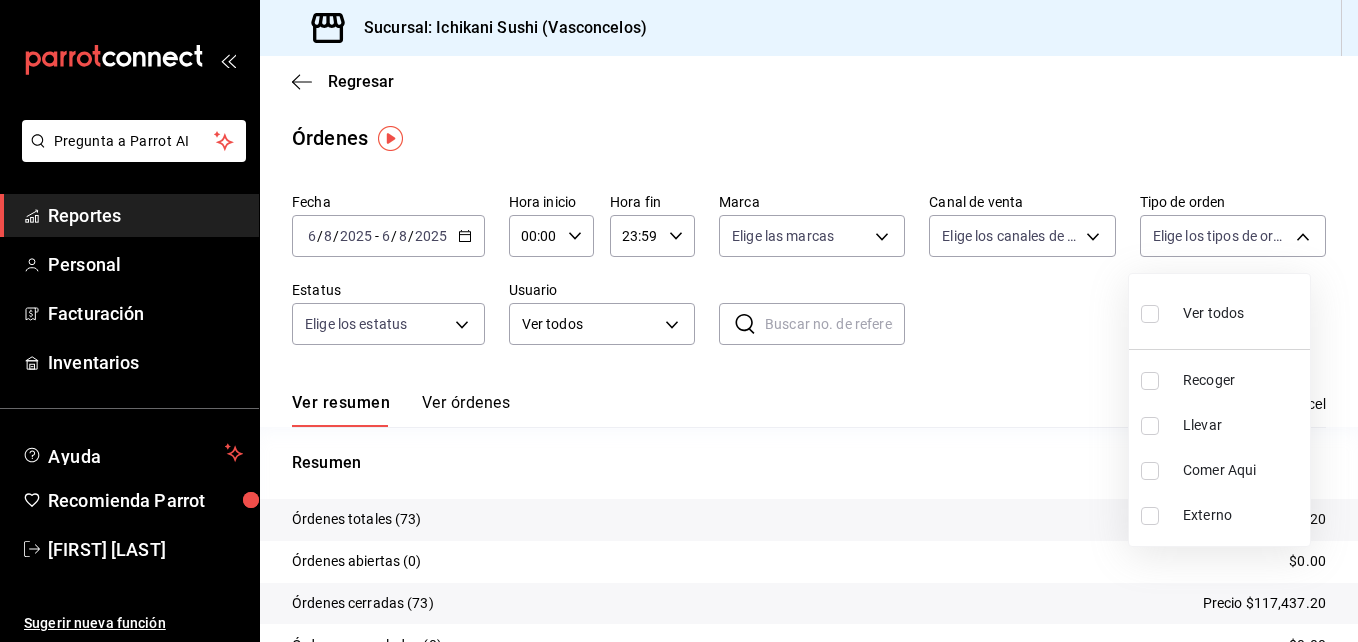 click at bounding box center [1150, 426] 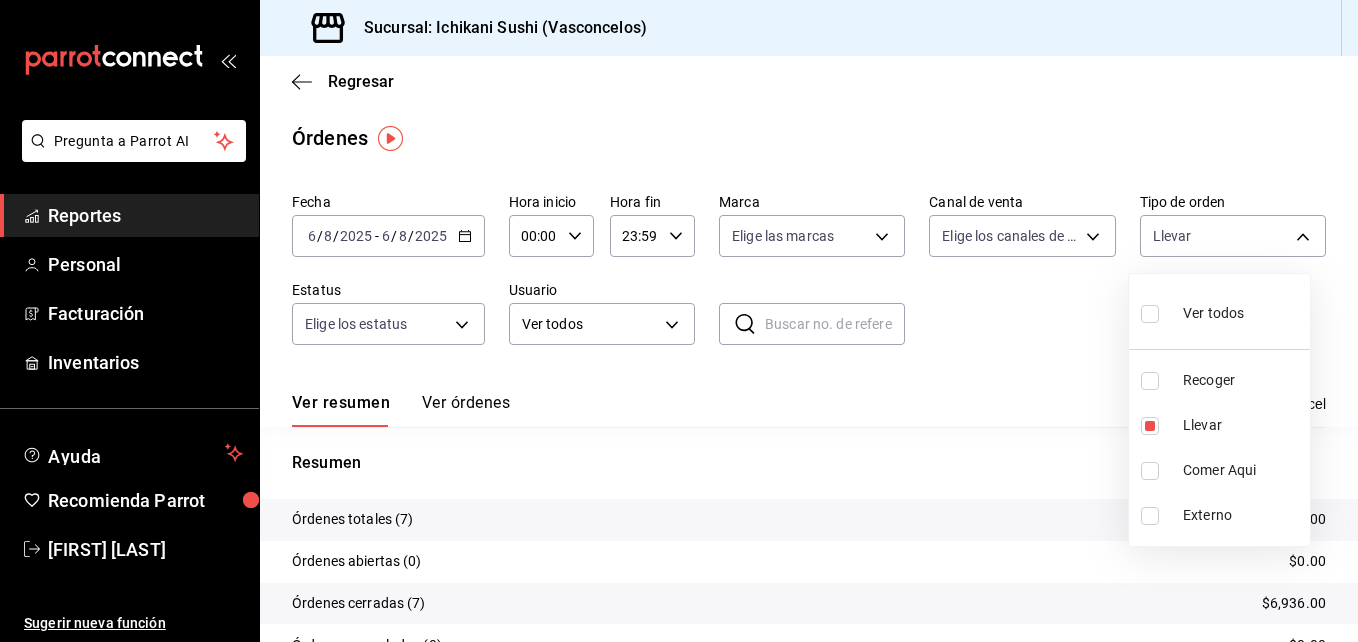 click at bounding box center (679, 321) 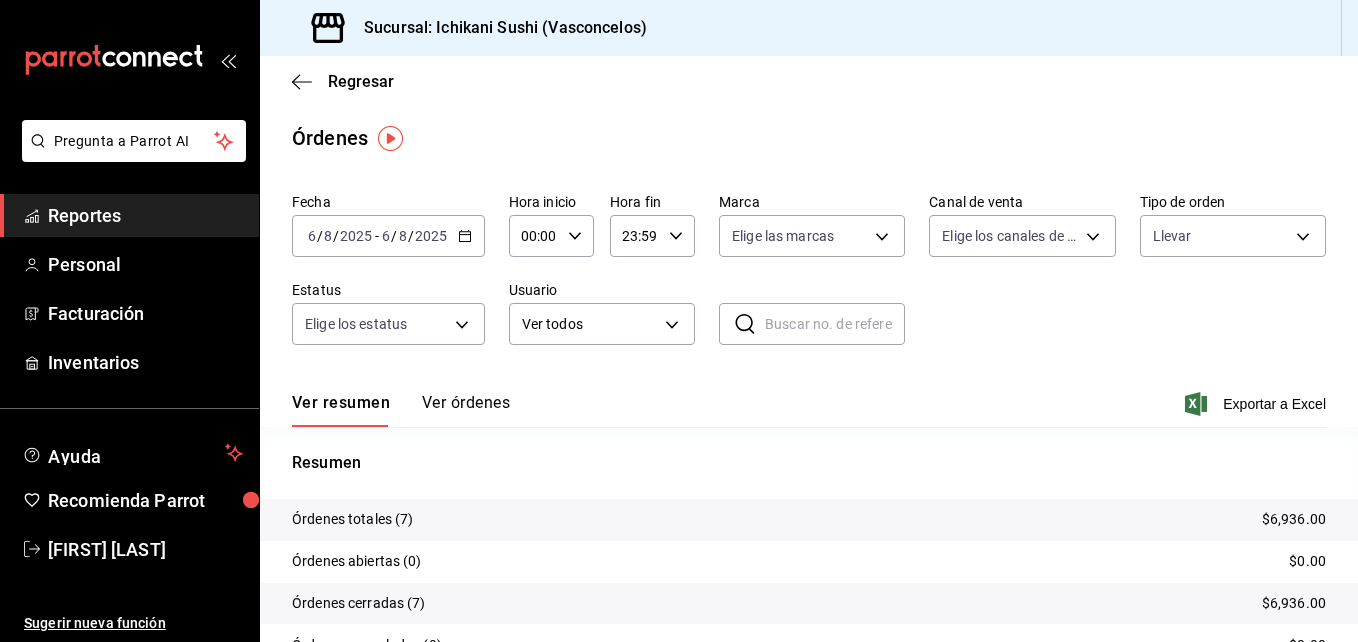 click on "Órdenes totales (7) $6,936.00" at bounding box center [809, 520] 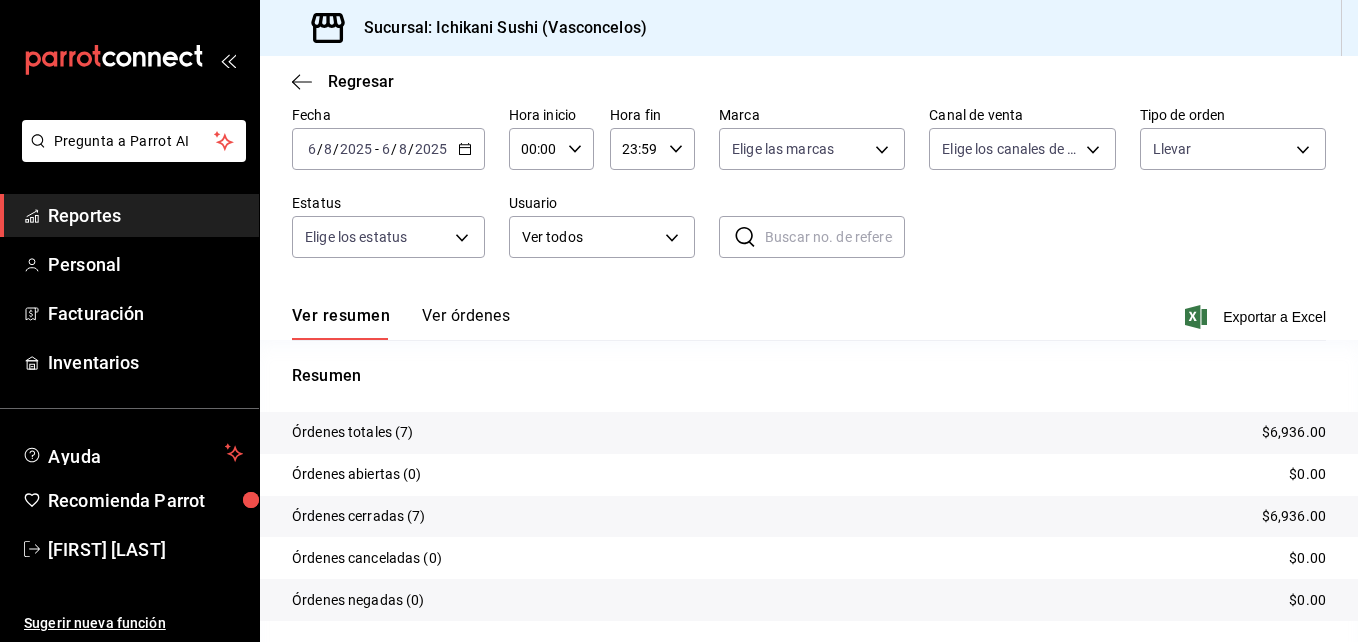 scroll, scrollTop: 143, scrollLeft: 0, axis: vertical 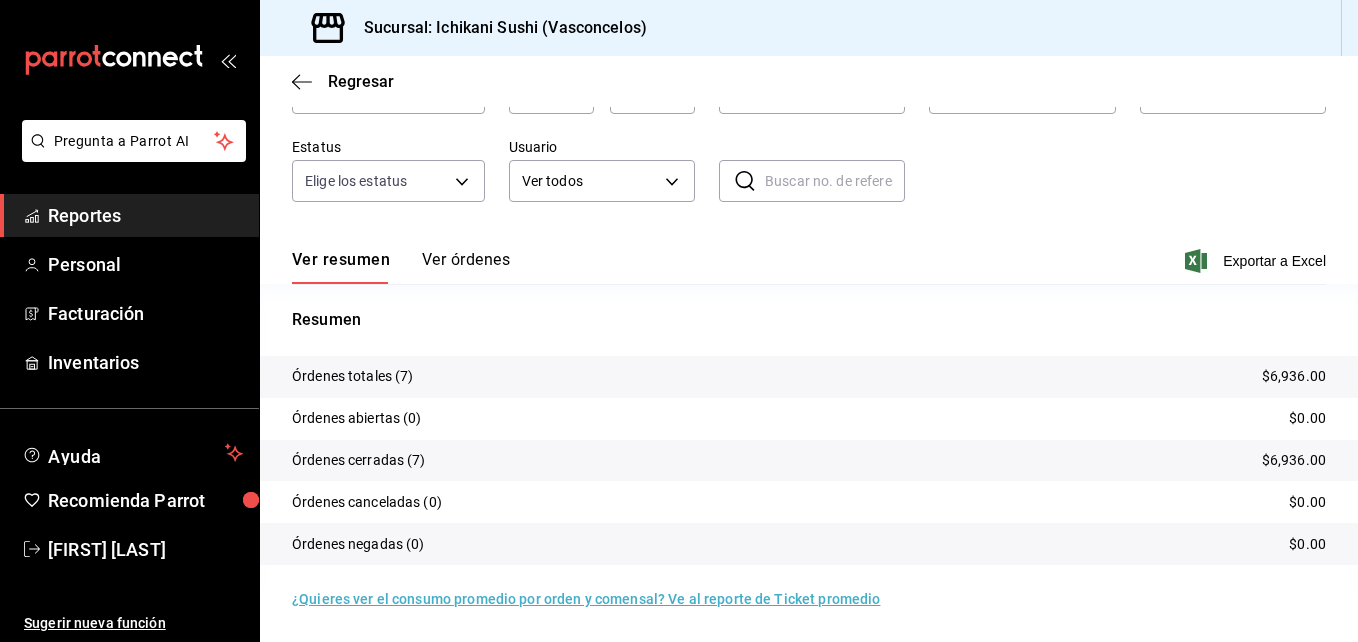 click on "Regresar" at bounding box center [809, 81] 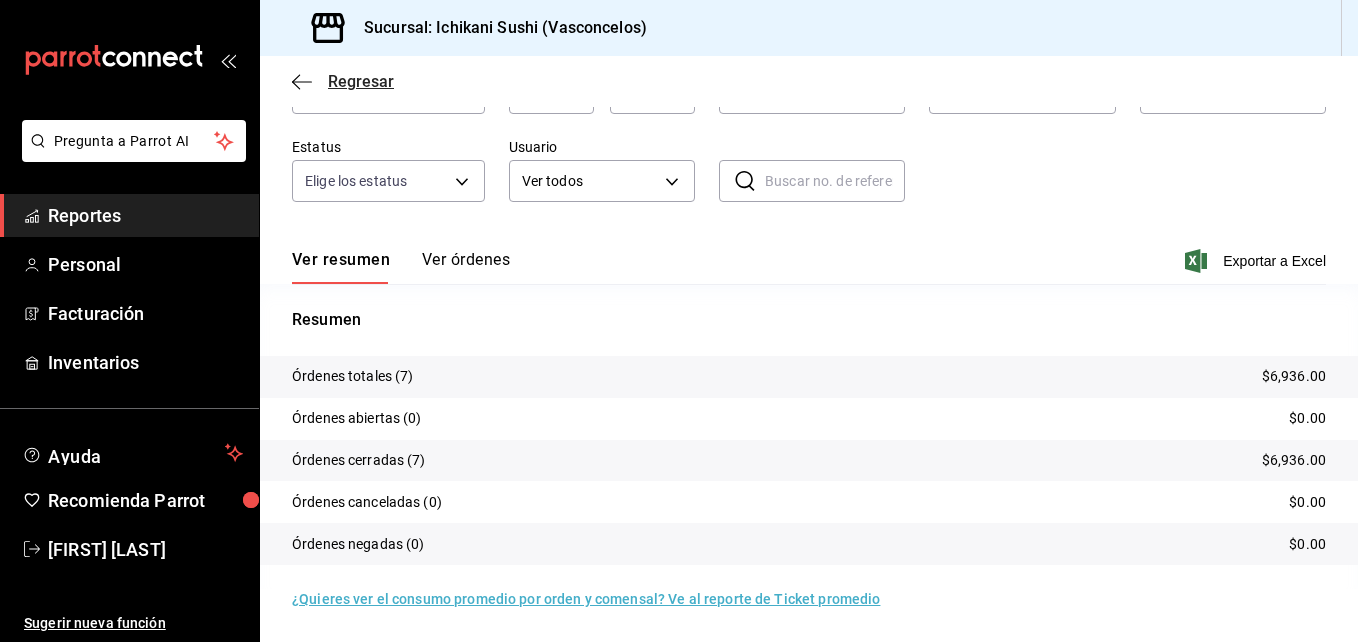 click 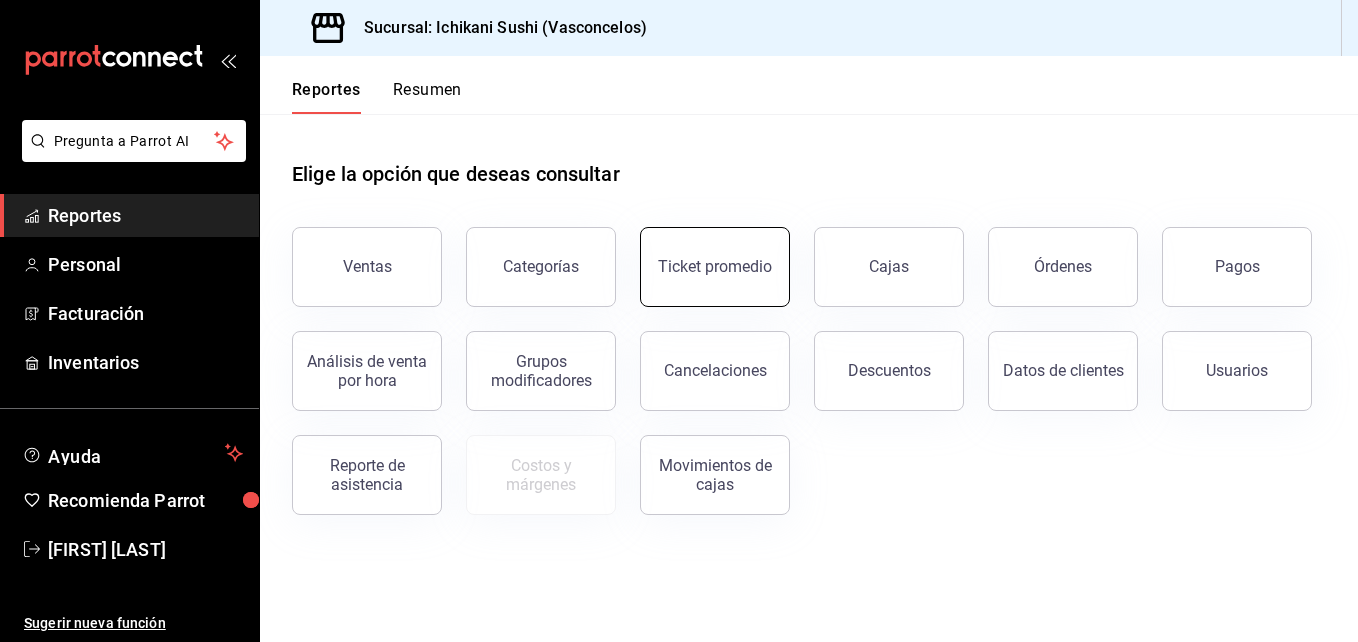 click on "Ticket promedio" at bounding box center [715, 266] 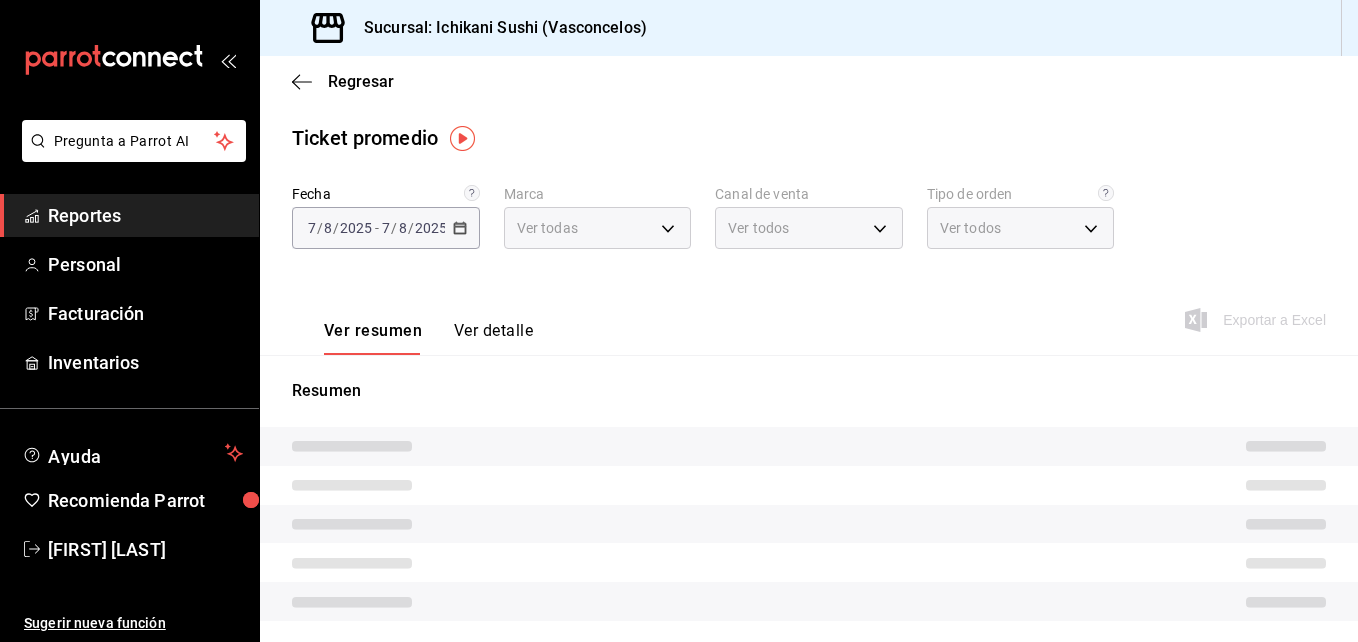 type on "[UUID]" 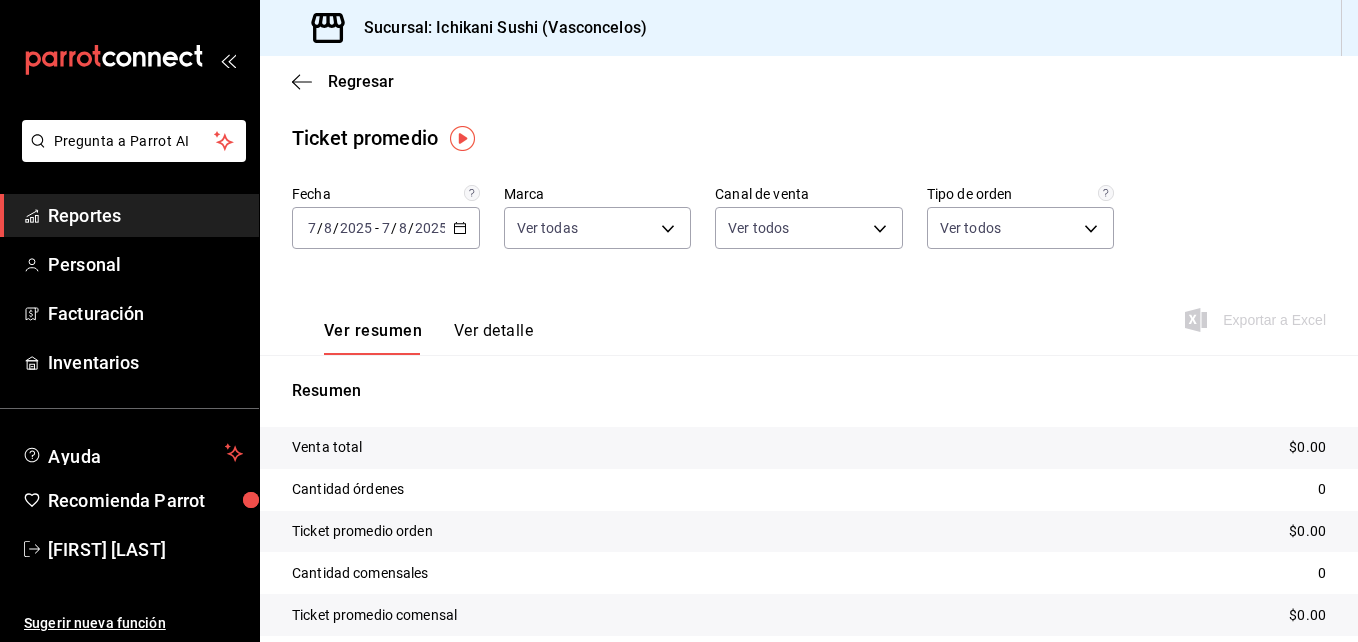 click 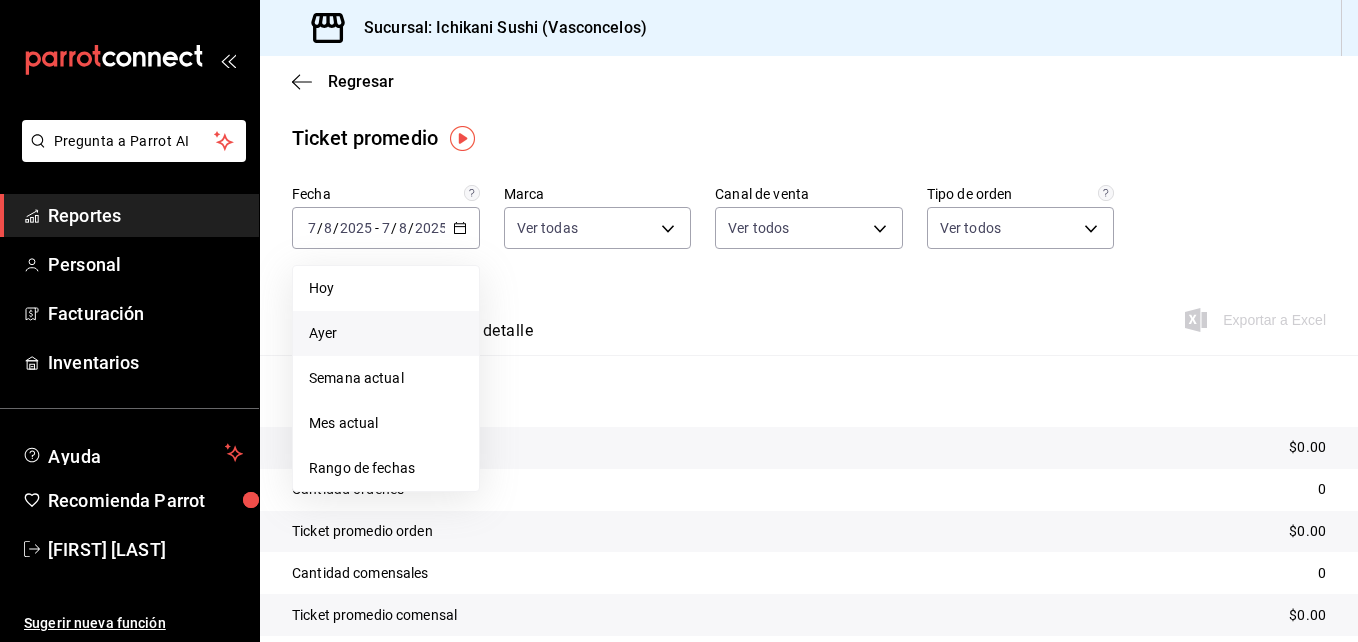 click on "Ayer" at bounding box center [386, 333] 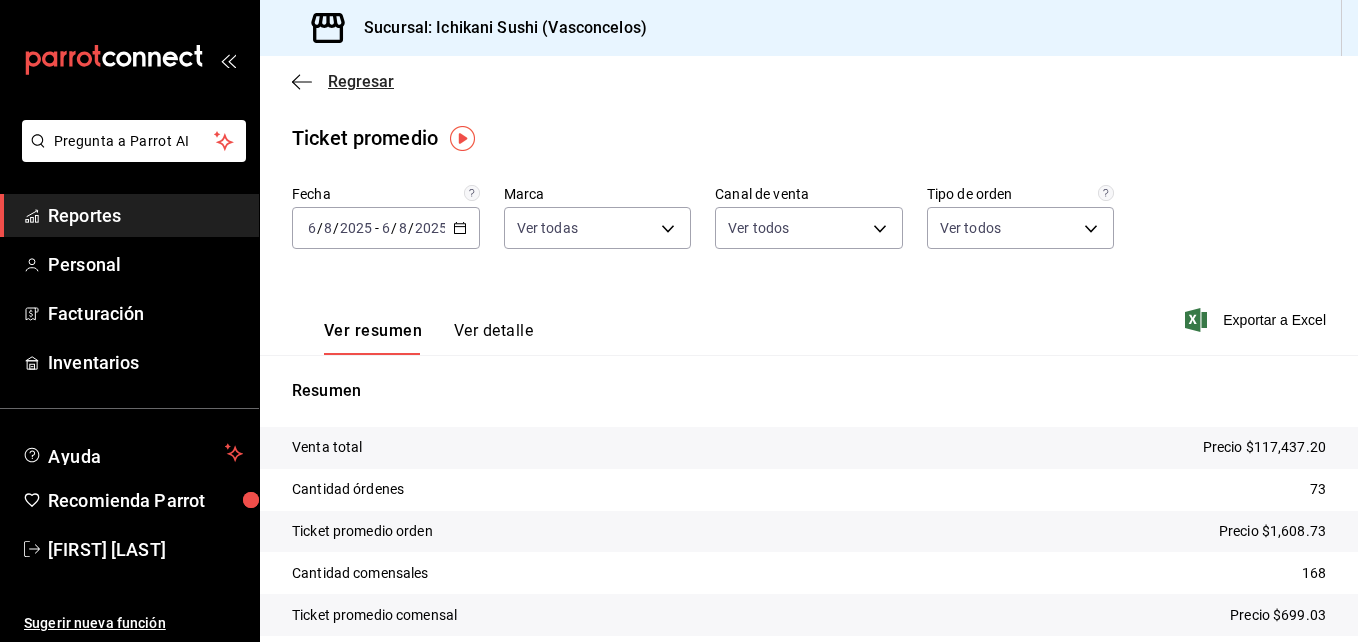 click 